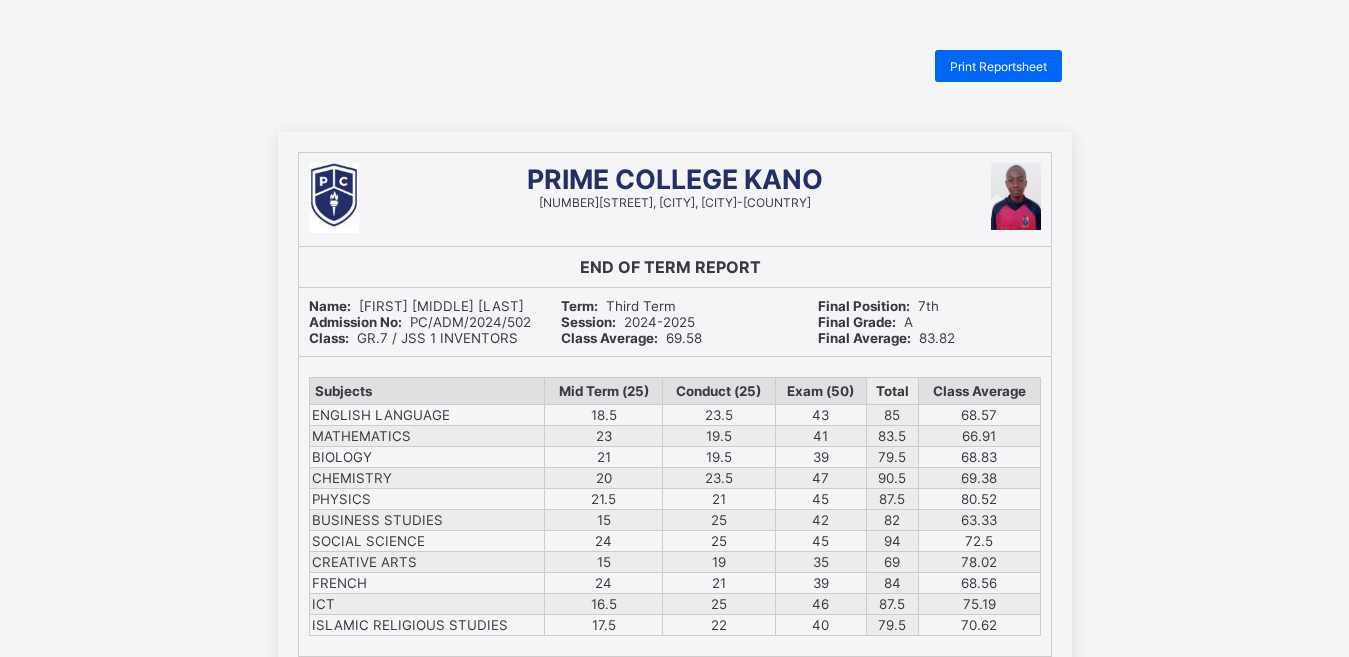 scroll, scrollTop: 0, scrollLeft: 0, axis: both 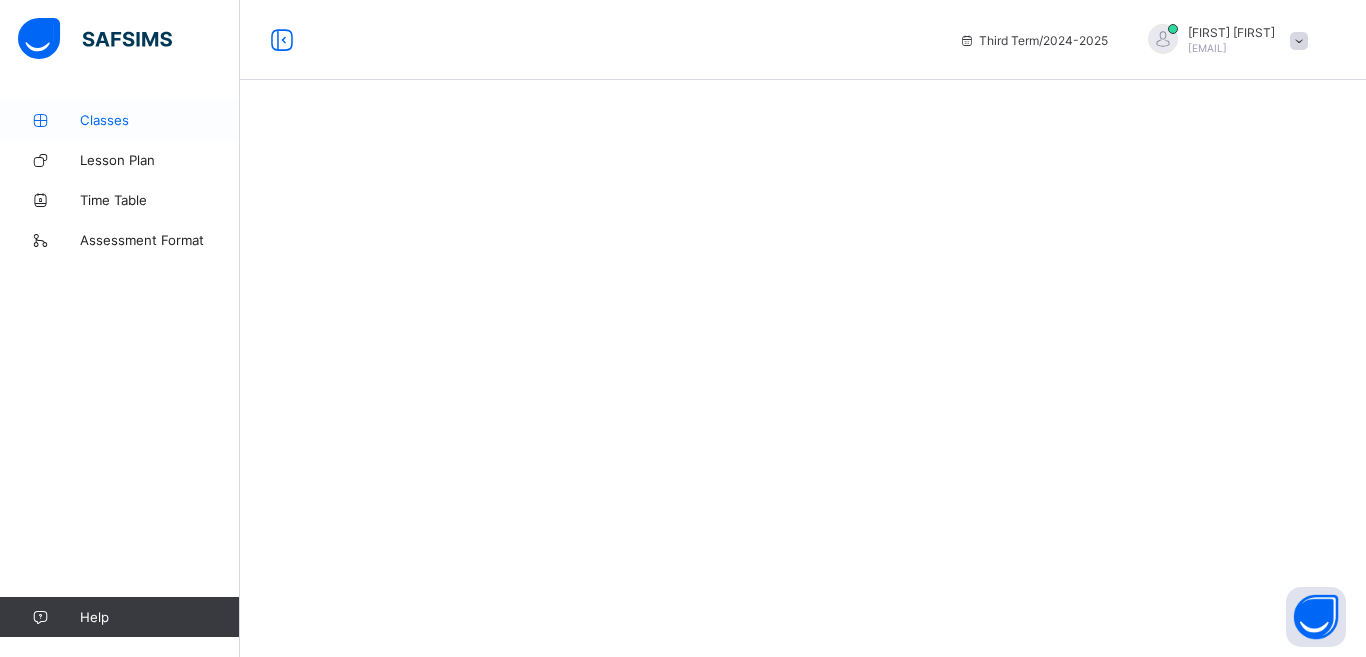 click on "Classes" at bounding box center [160, 120] 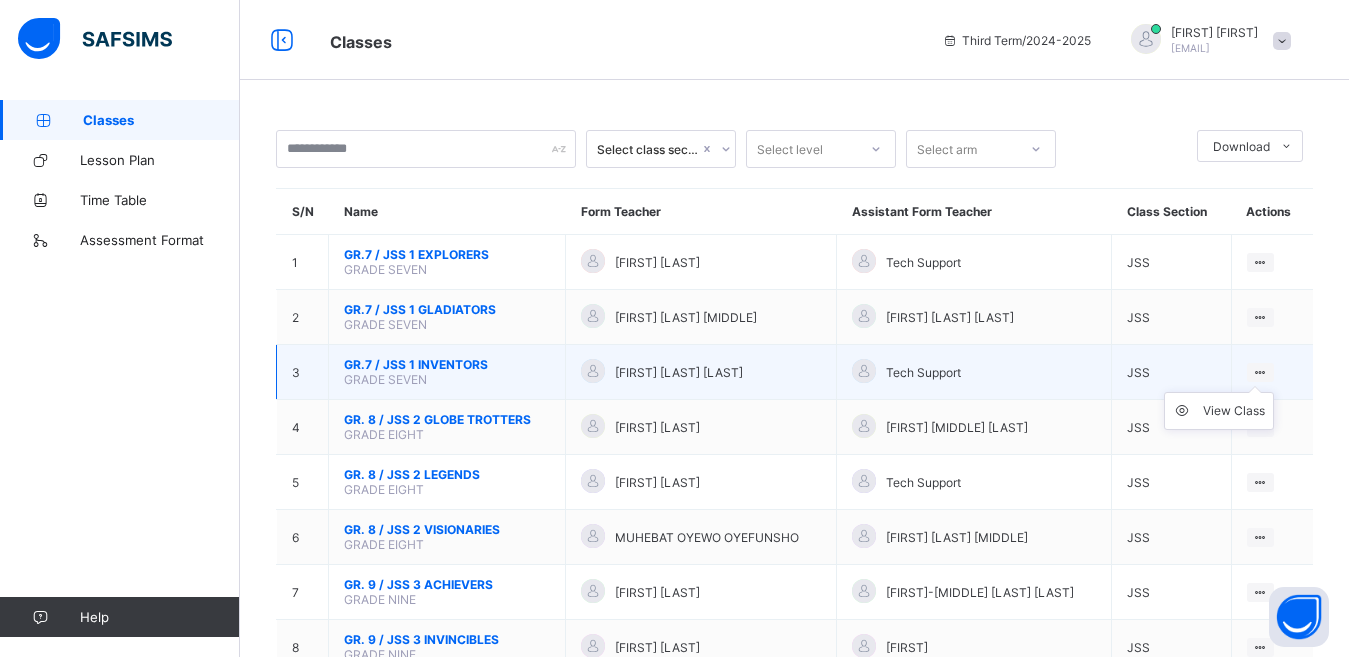 click on "View Class" at bounding box center [1219, 411] 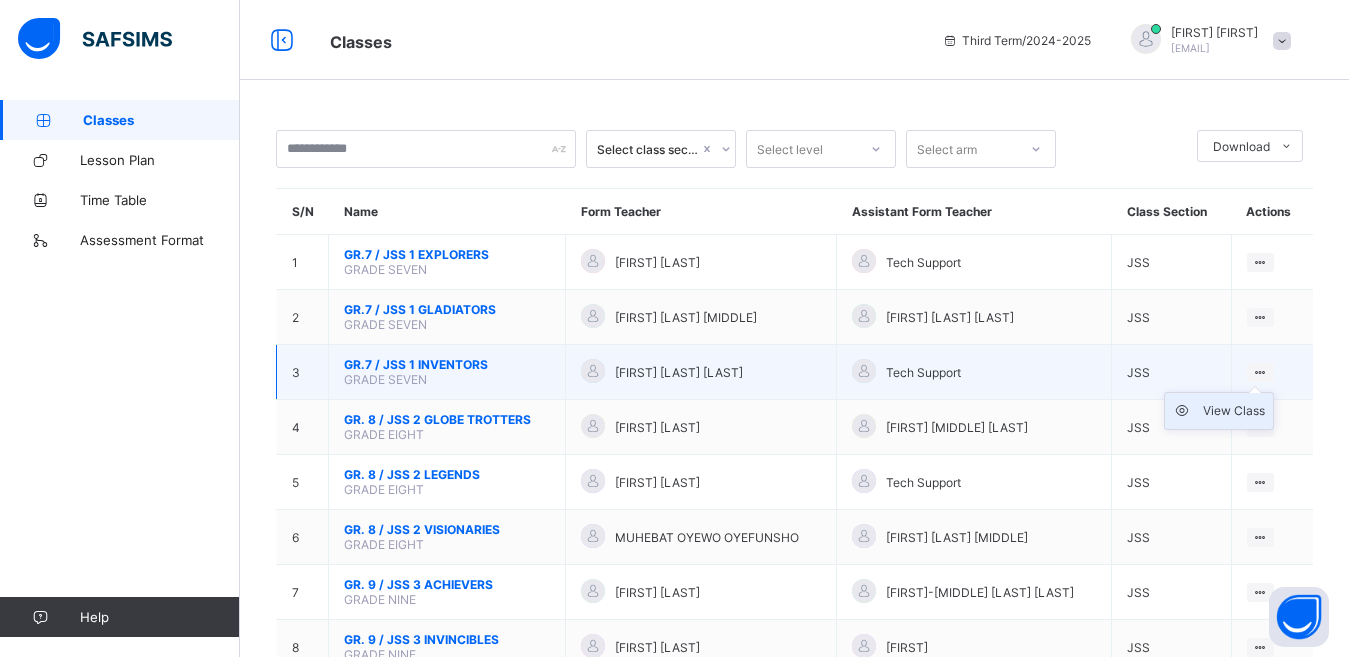 click on "View Class" at bounding box center [1234, 411] 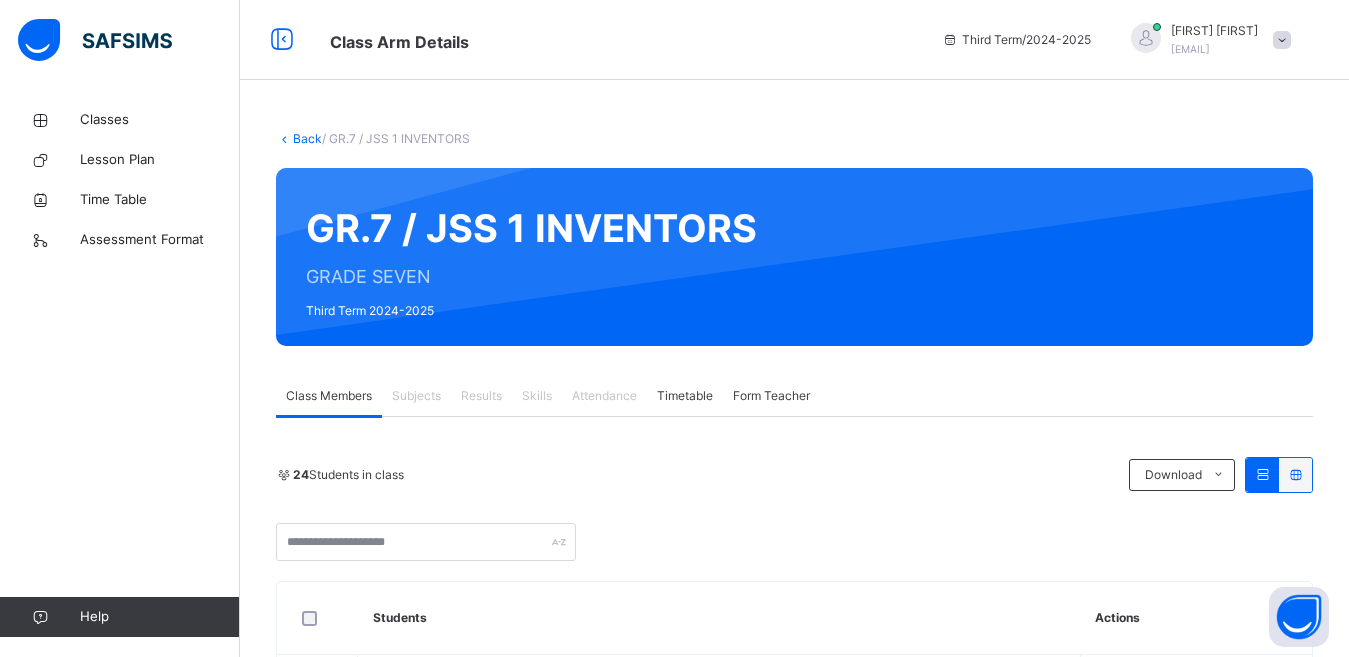 click on "Subjects" at bounding box center (416, 396) 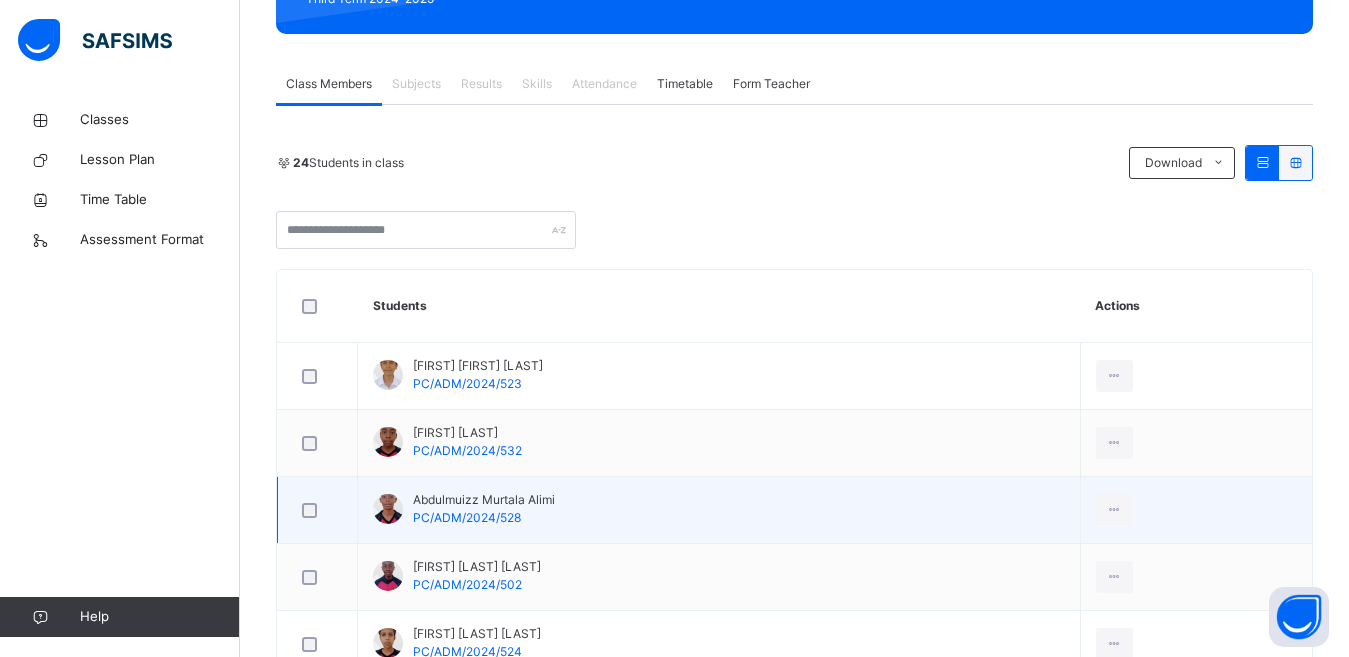 scroll, scrollTop: 320, scrollLeft: 0, axis: vertical 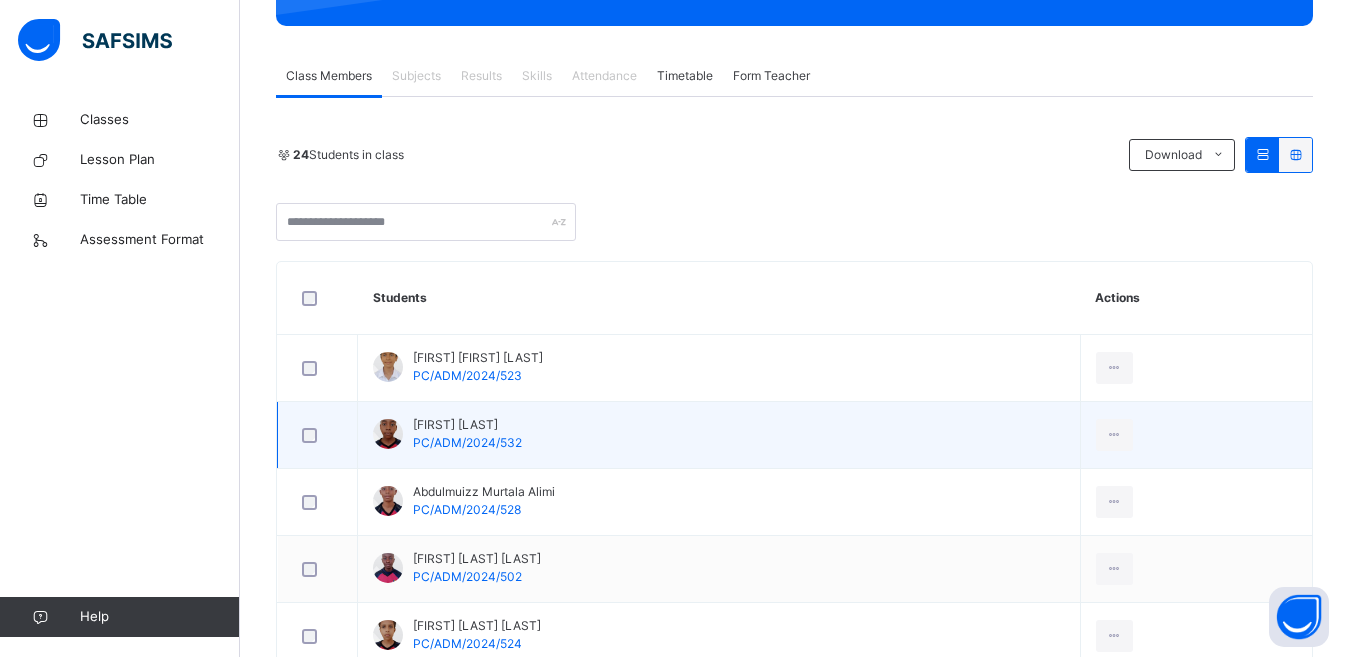 click at bounding box center [317, 435] 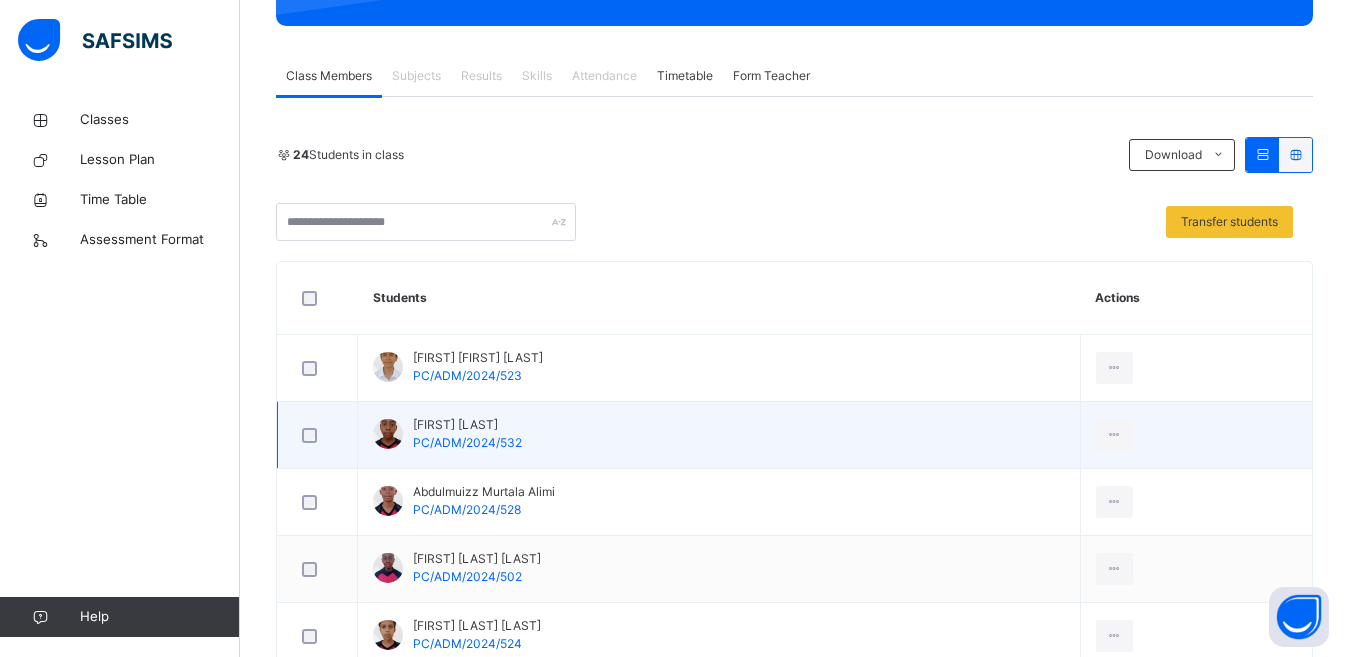 click on "PC/ADM/2024/532" at bounding box center (467, 442) 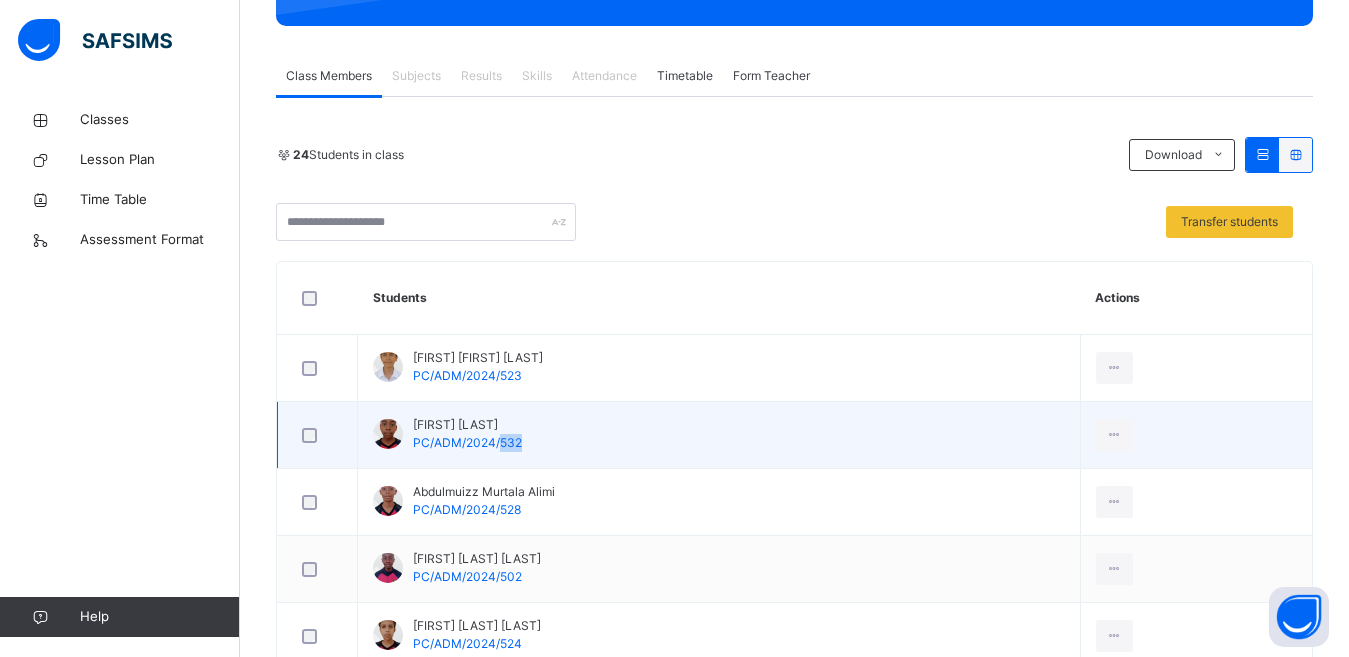 click on "PC/ADM/2024/532" at bounding box center [467, 442] 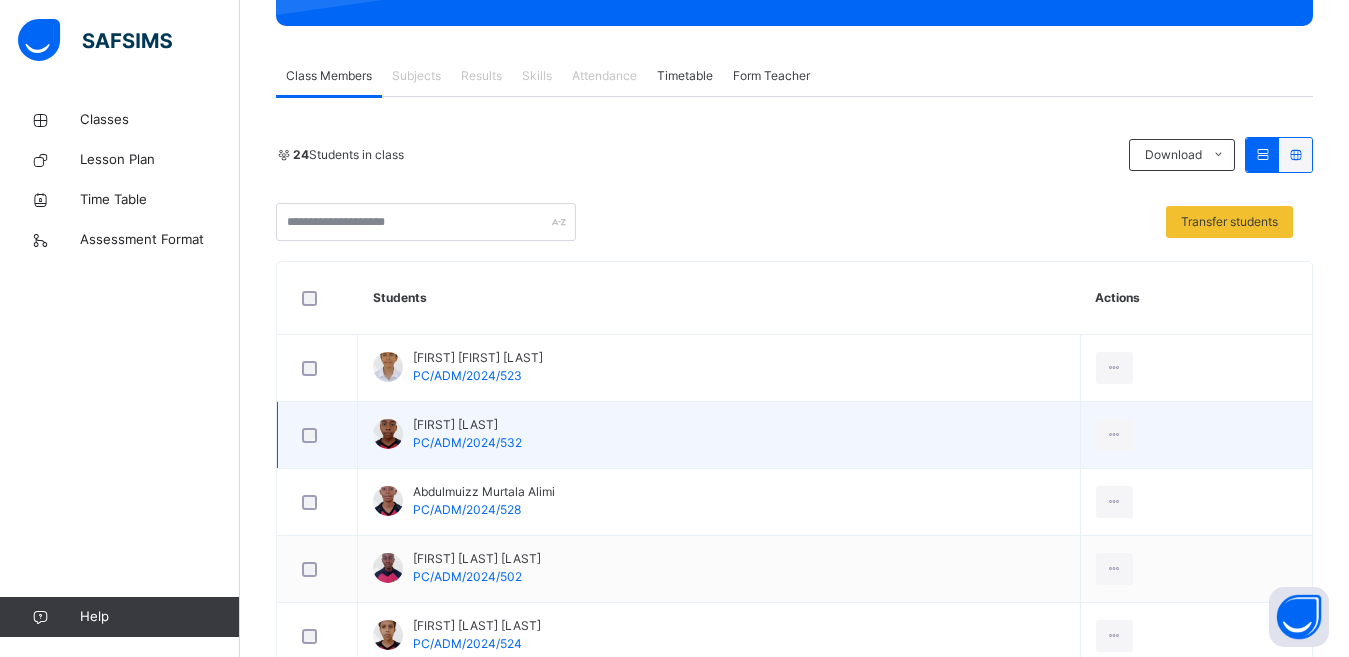 click on "[FIRST] [LAST] [LAST] [SSN]" at bounding box center [719, 435] 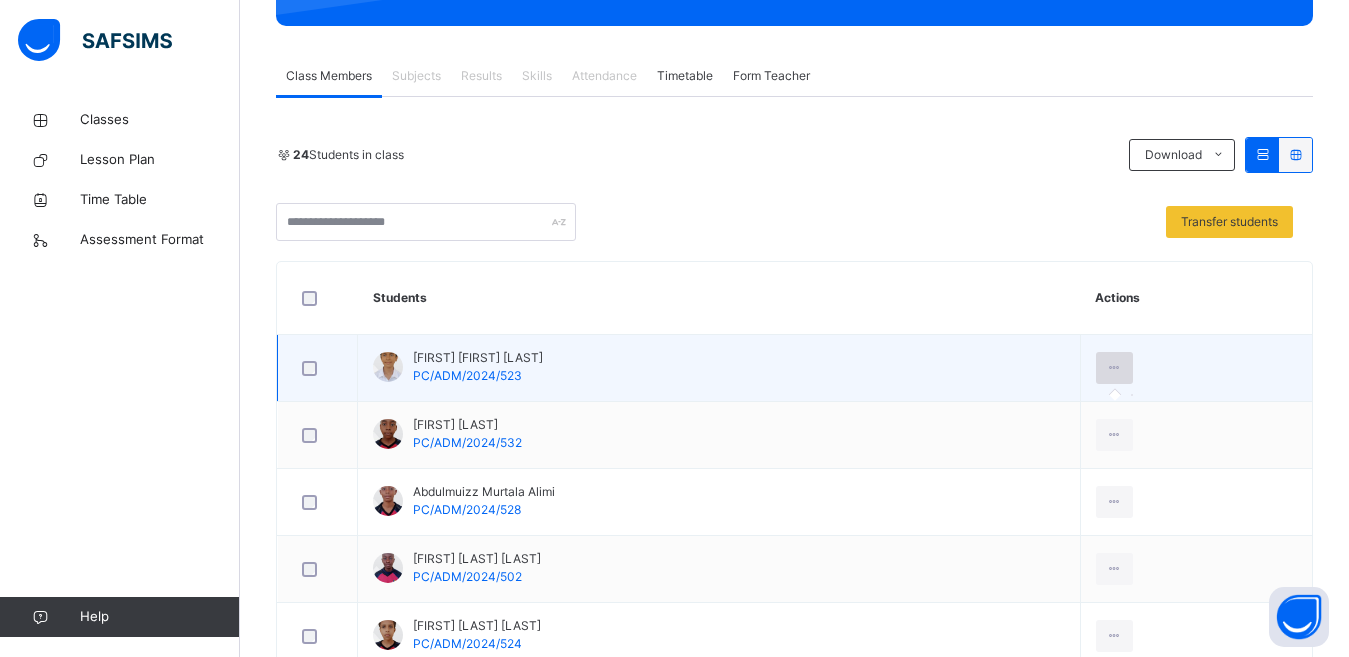 click at bounding box center [1114, 368] 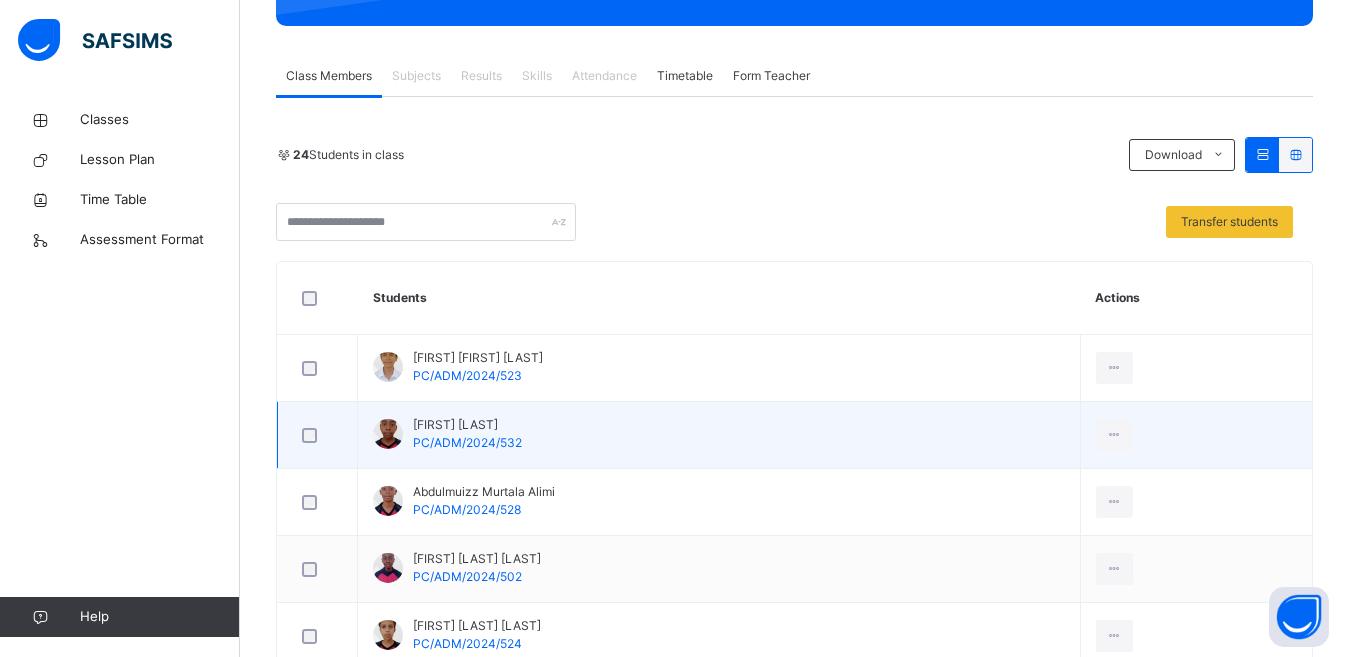 click on "[FIRST] [LAST] [LAST] [SSN]" at bounding box center (719, 435) 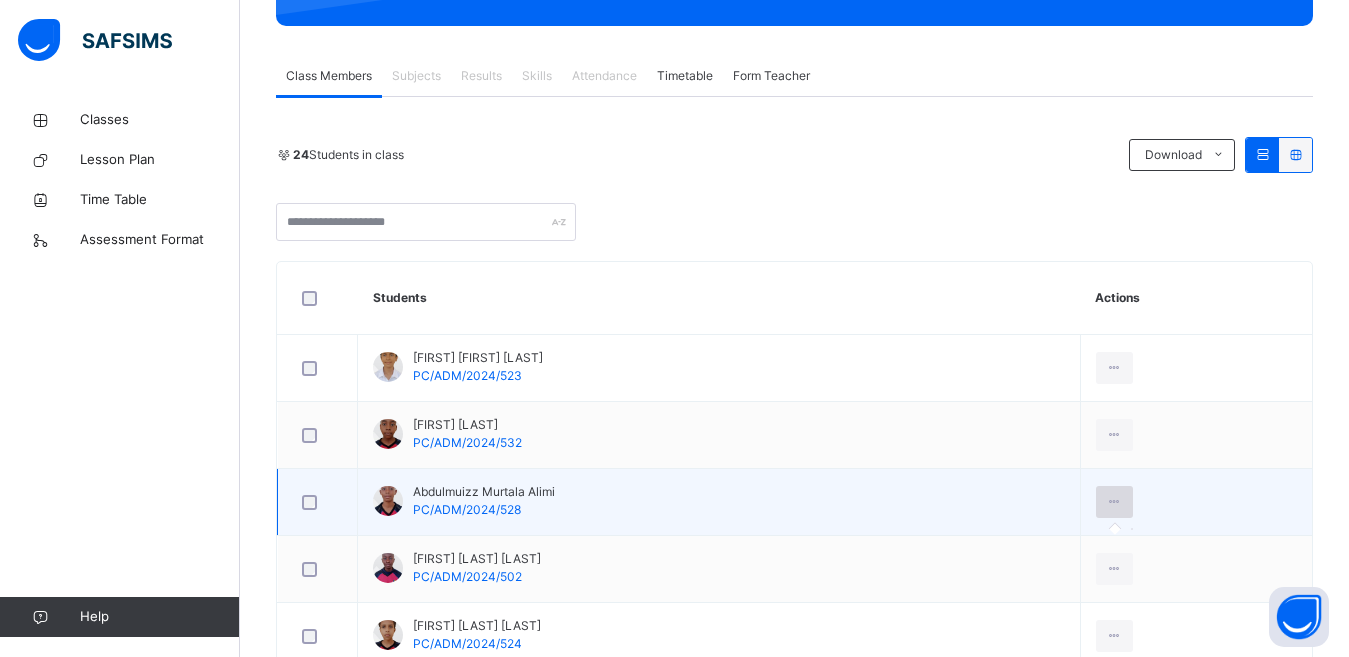 click at bounding box center [1114, 502] 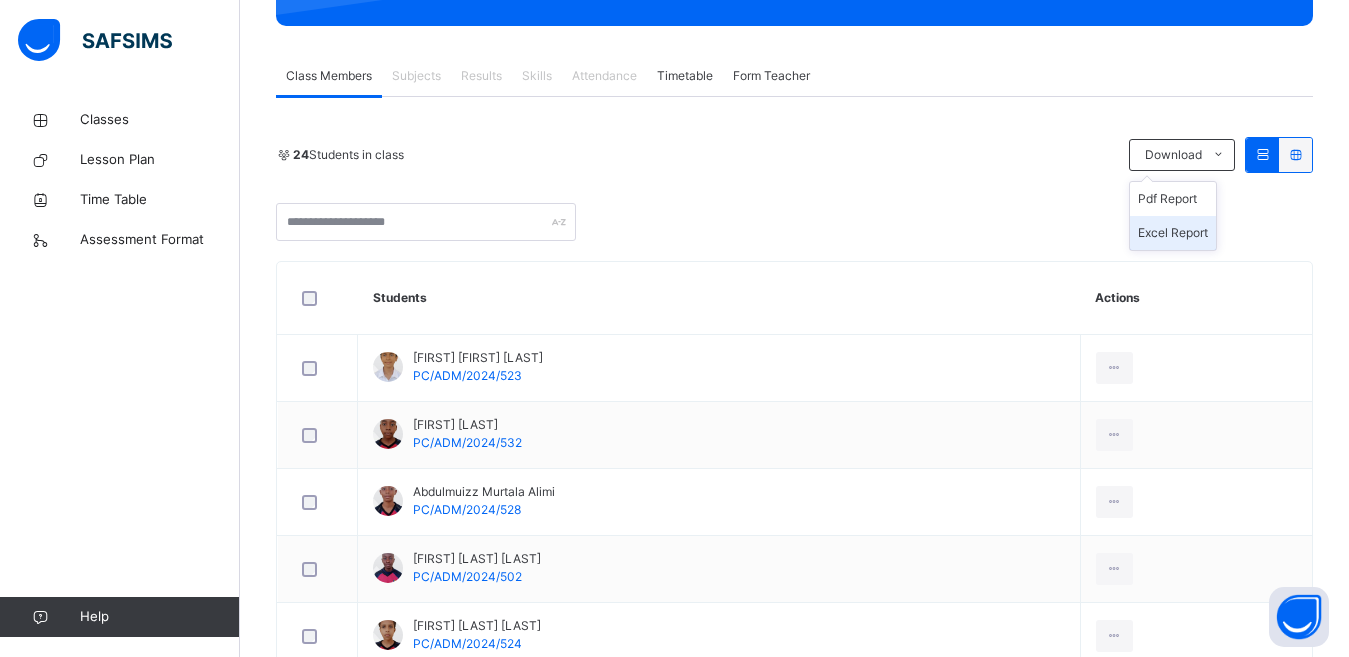 click on "Excel Report" at bounding box center (1173, 233) 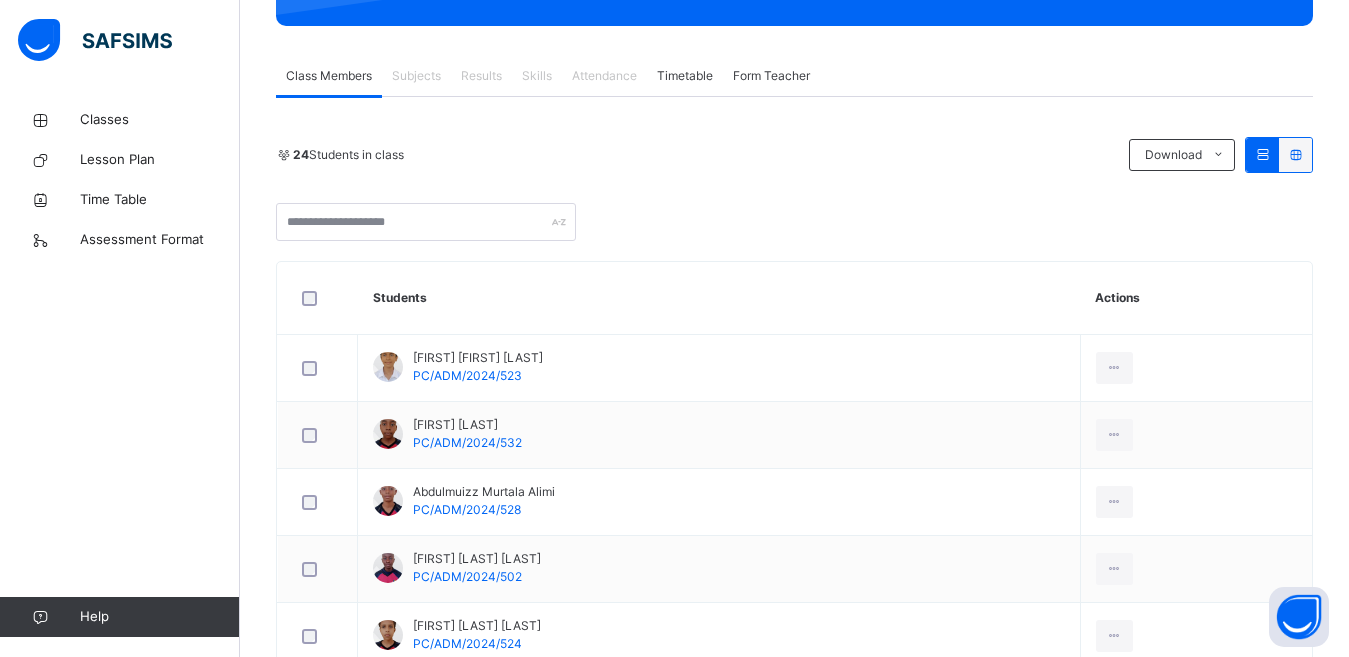 click at bounding box center (1262, 154) 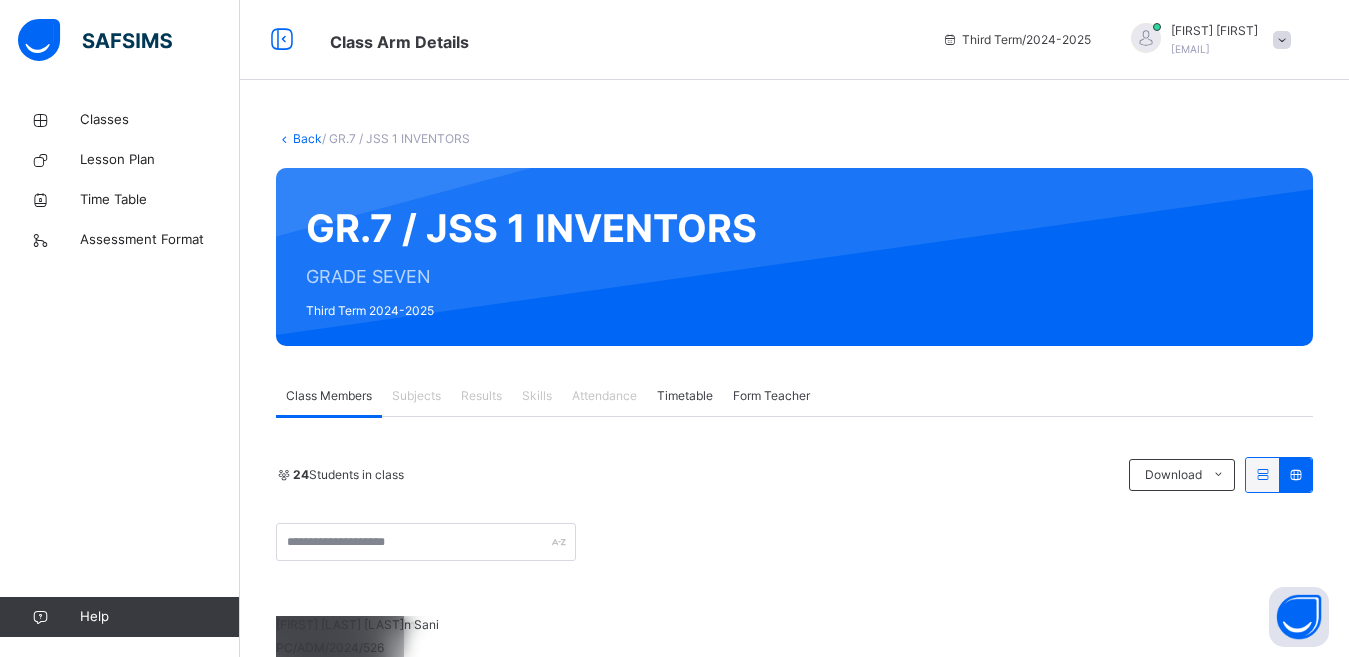 click on "[FIRST] [LAST] [LAST]" at bounding box center (340, 624) 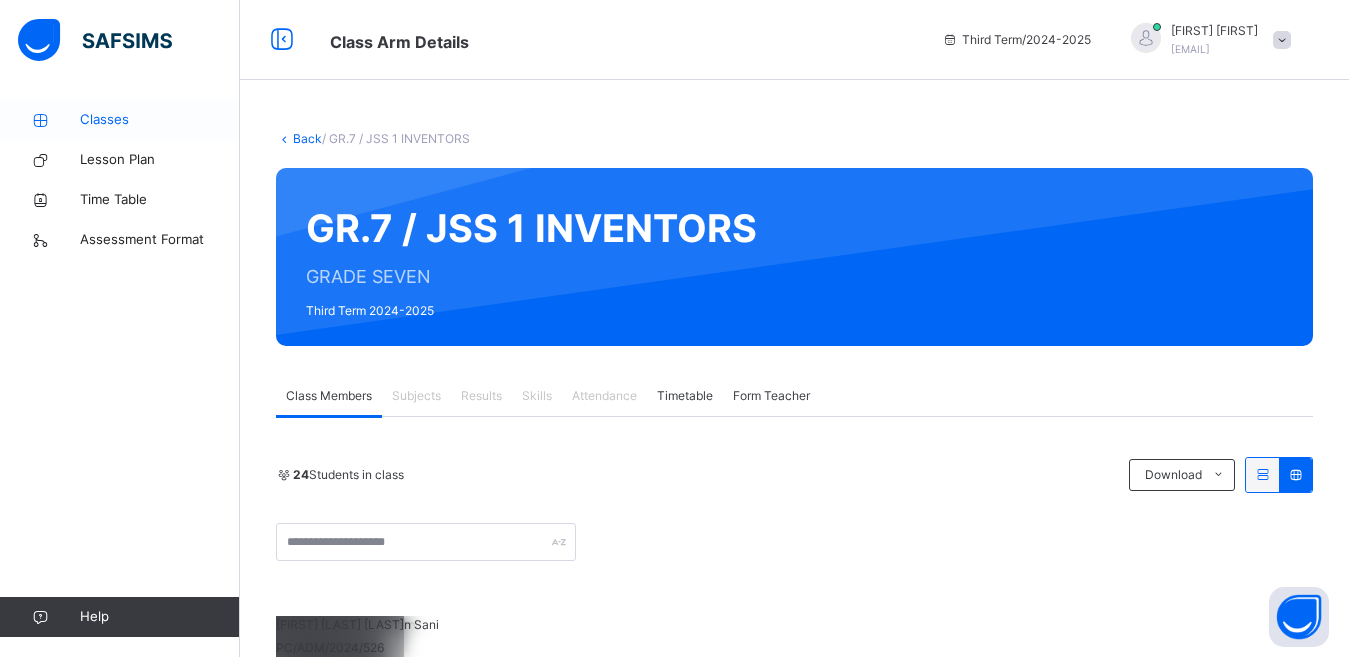 click on "Classes" at bounding box center (160, 120) 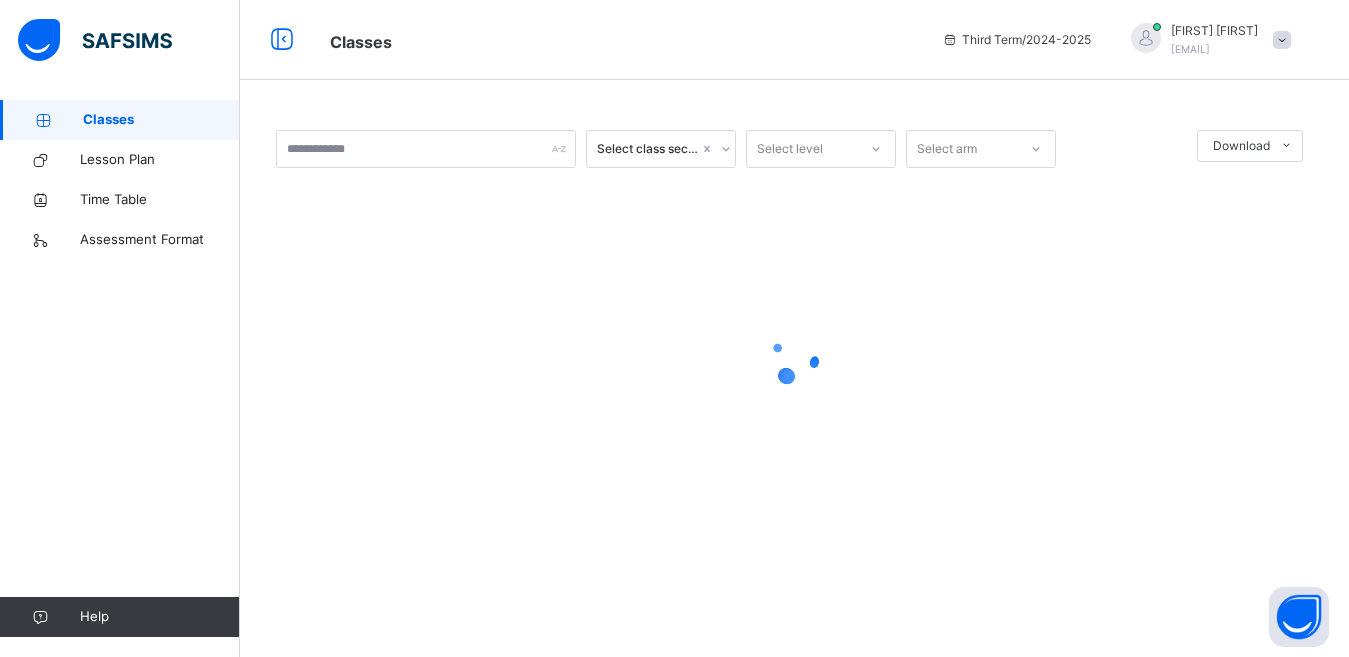 scroll, scrollTop: 0, scrollLeft: 0, axis: both 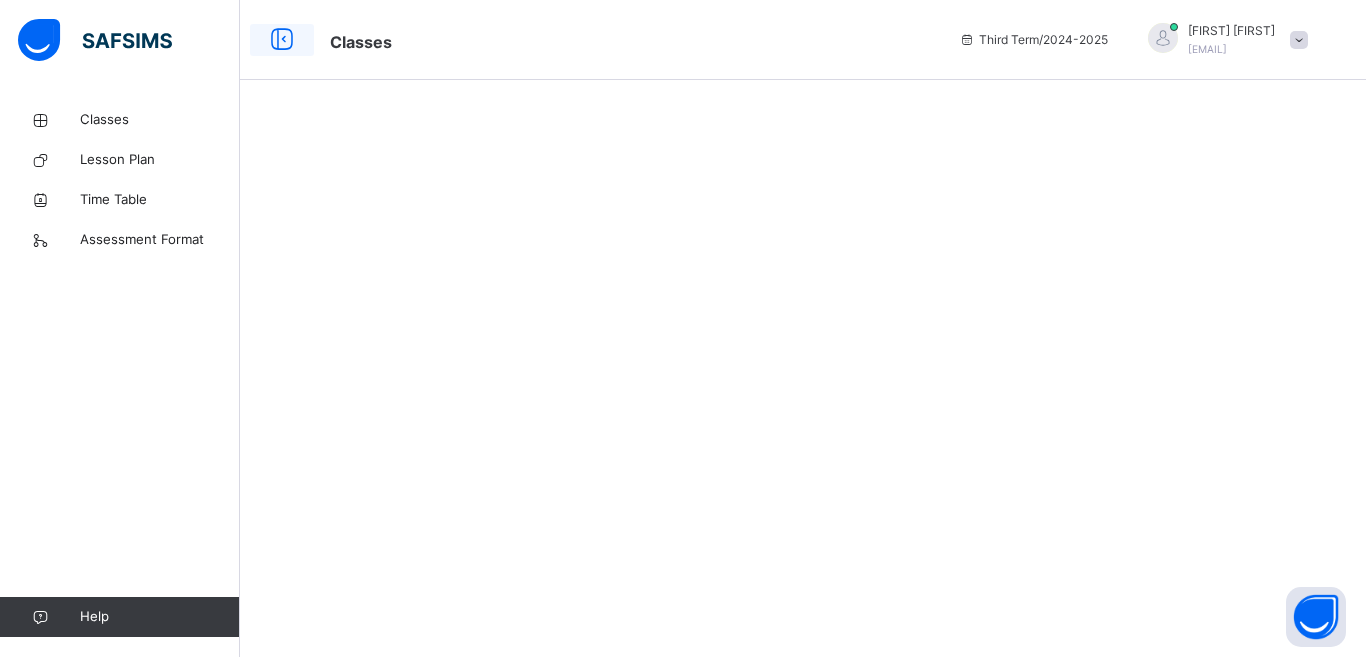 click at bounding box center [282, 40] 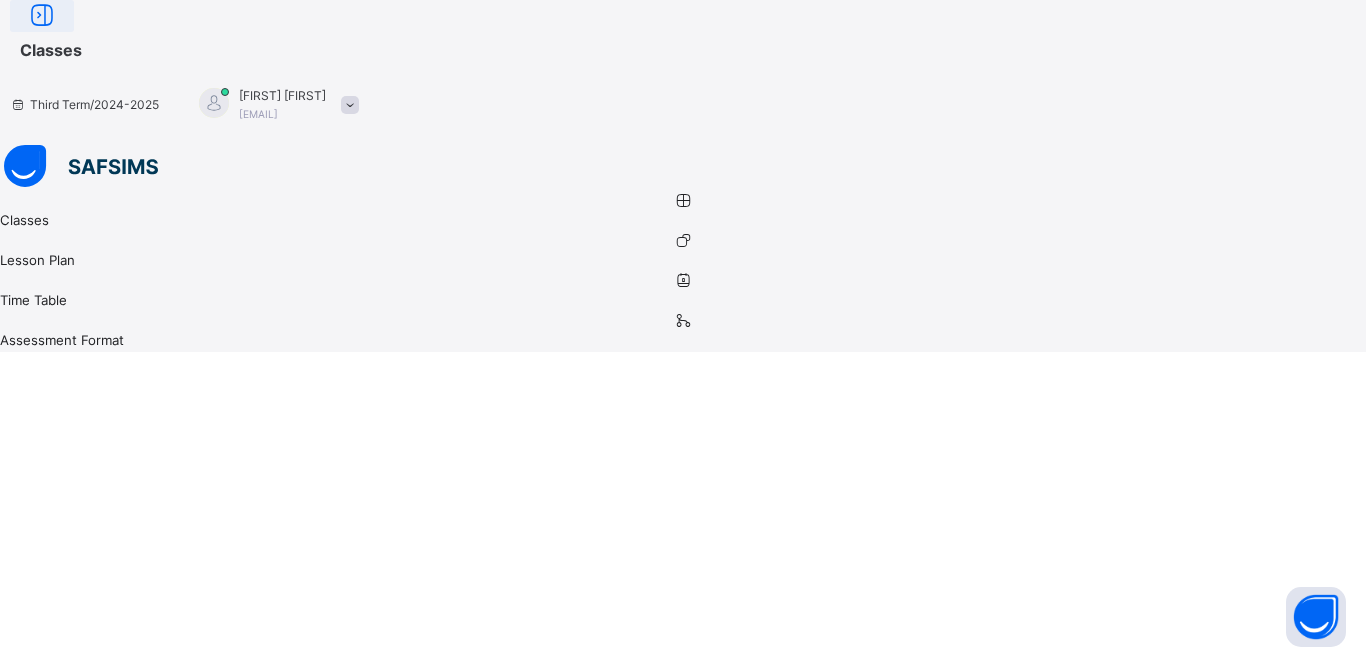 click at bounding box center [42, 16] 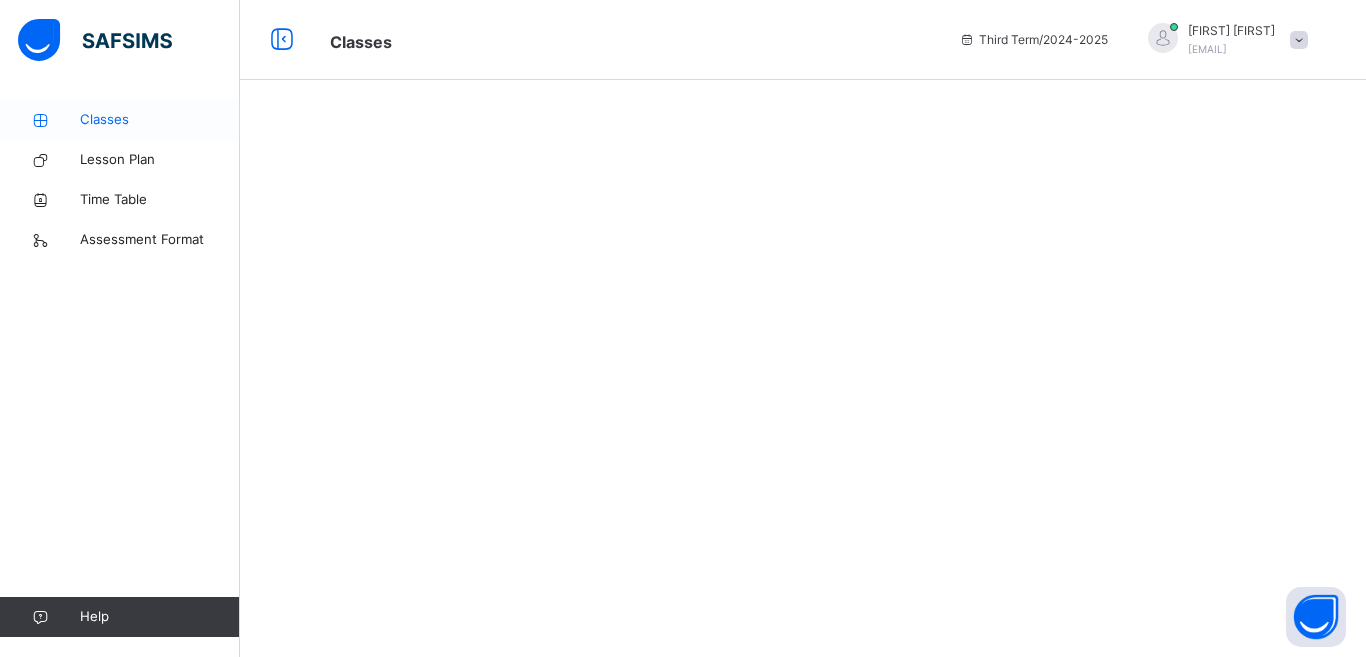 click on "Classes" at bounding box center (160, 120) 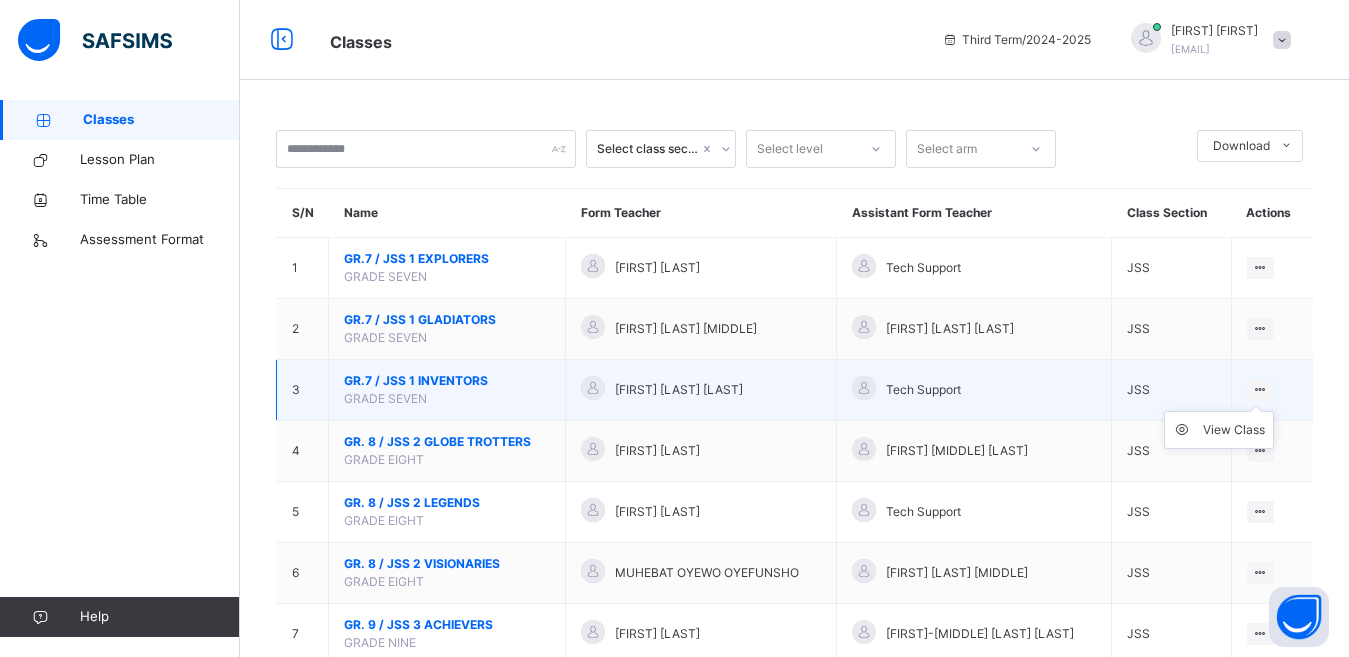 click at bounding box center [1260, 389] 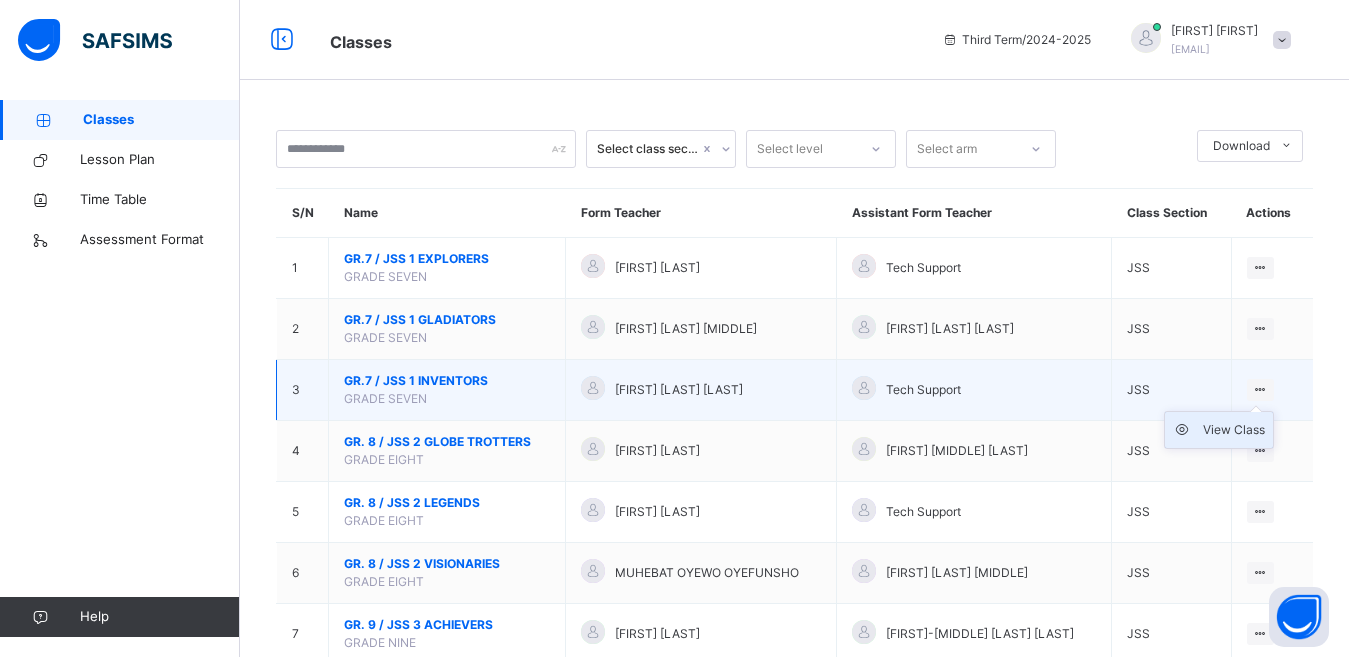 click on "View Class" at bounding box center (1234, 430) 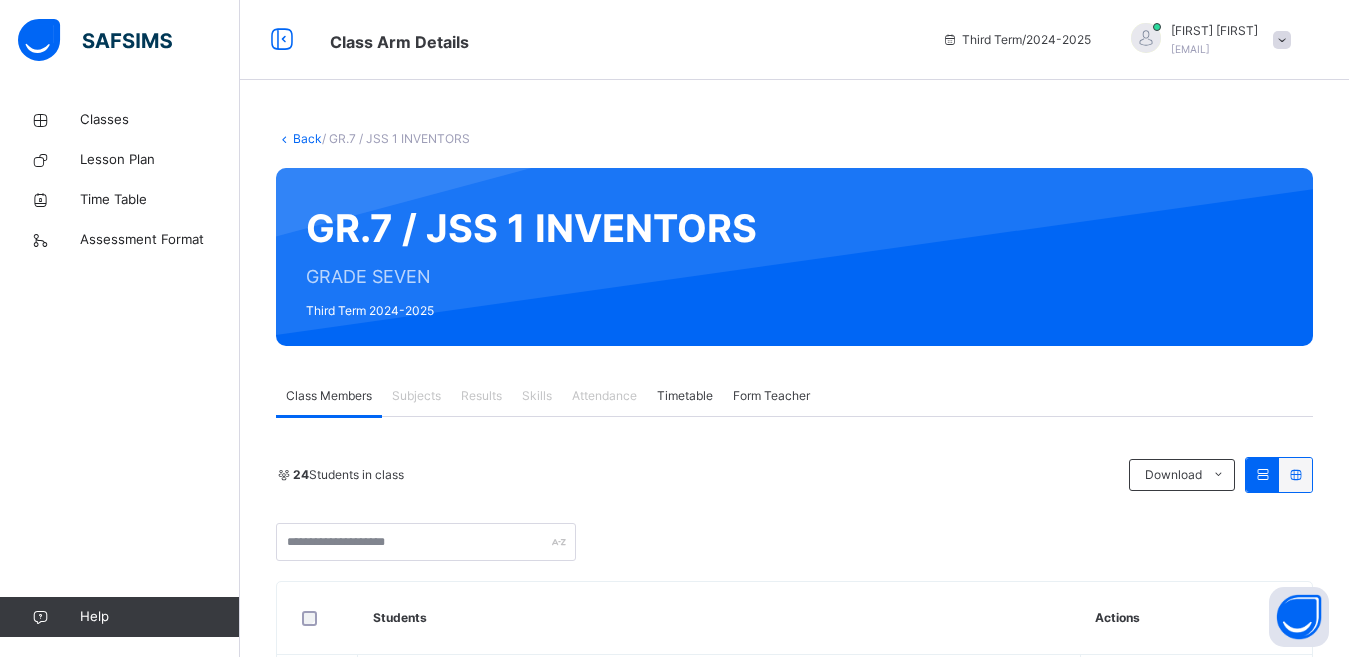 click on "Subjects" at bounding box center [416, 396] 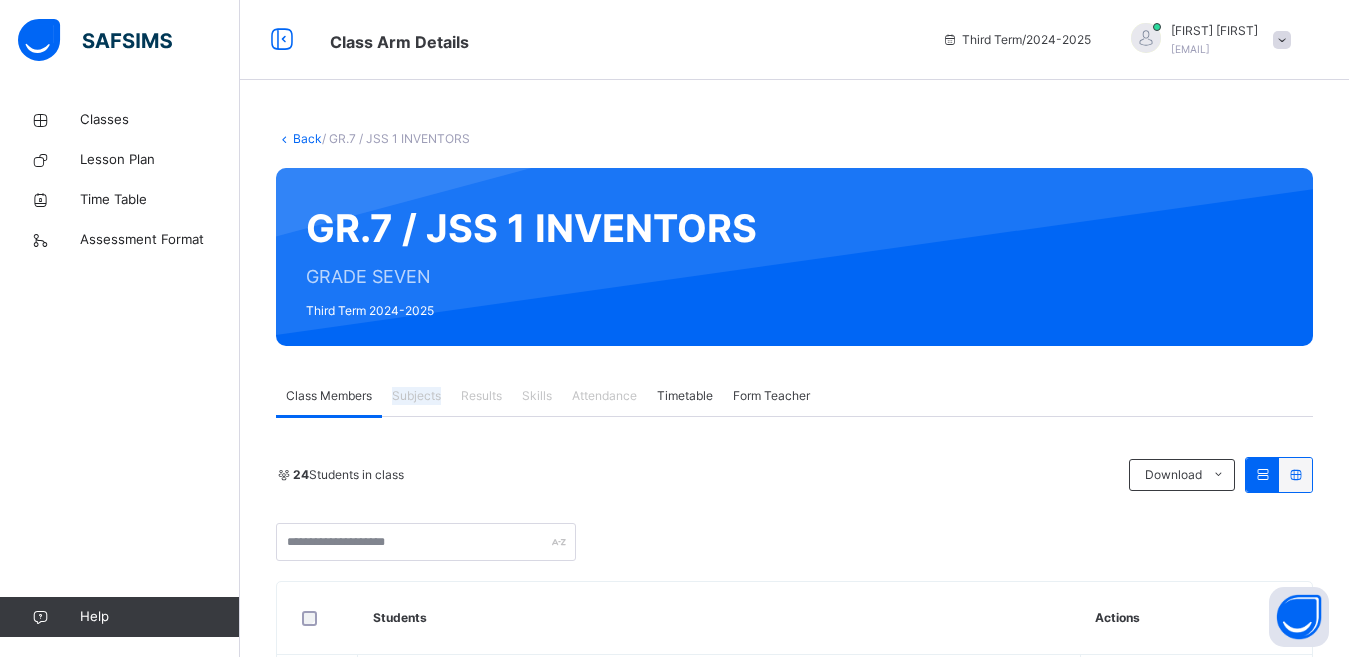 click on "Subjects" at bounding box center [416, 396] 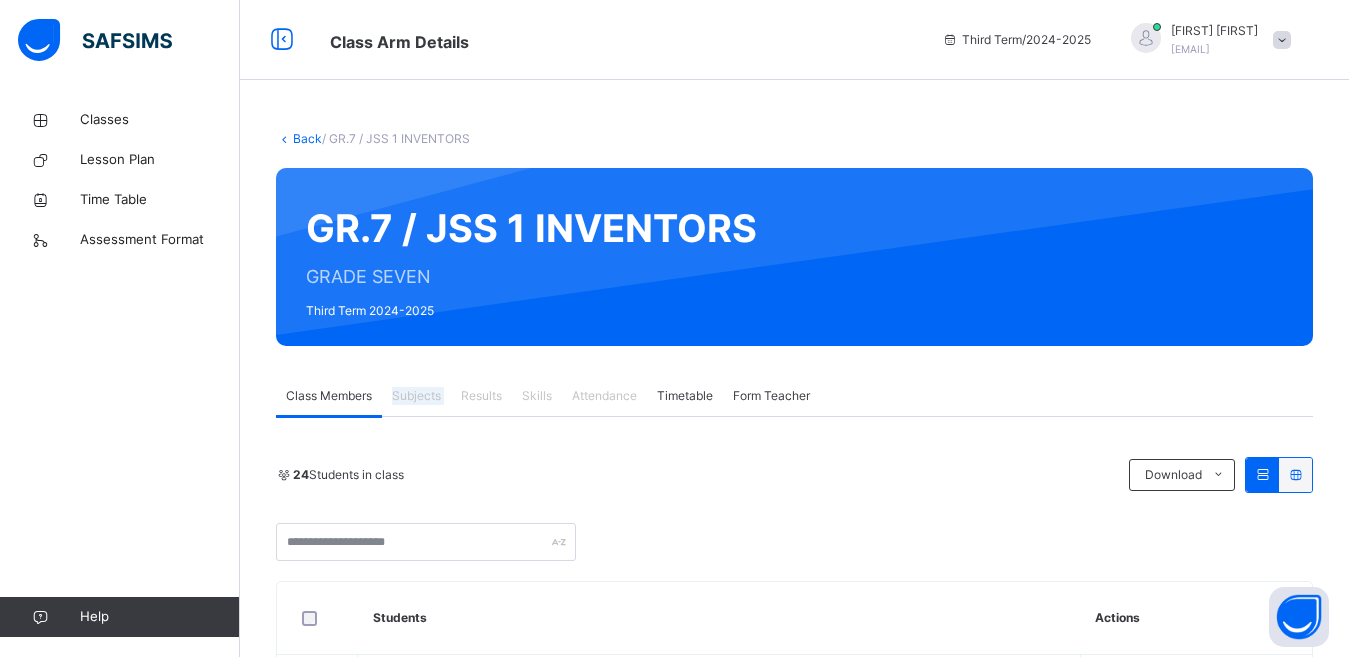 click on "Subjects" at bounding box center [416, 396] 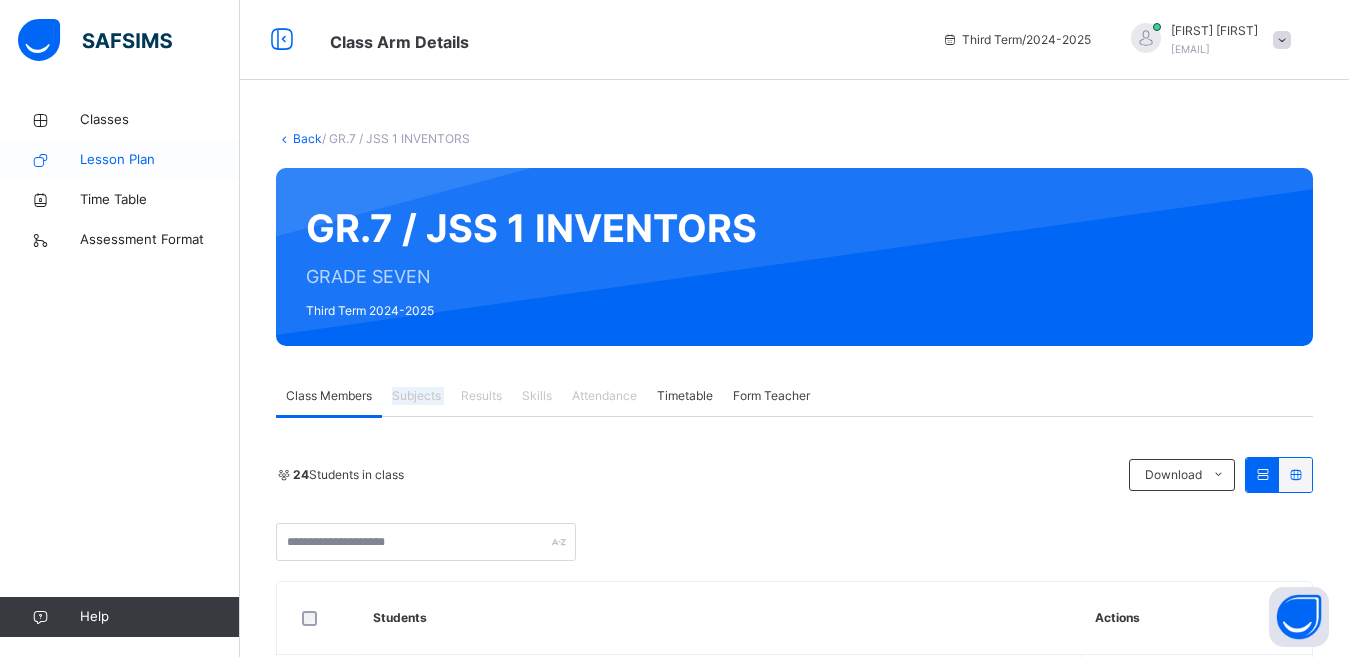 click on "Lesson Plan" at bounding box center [160, 160] 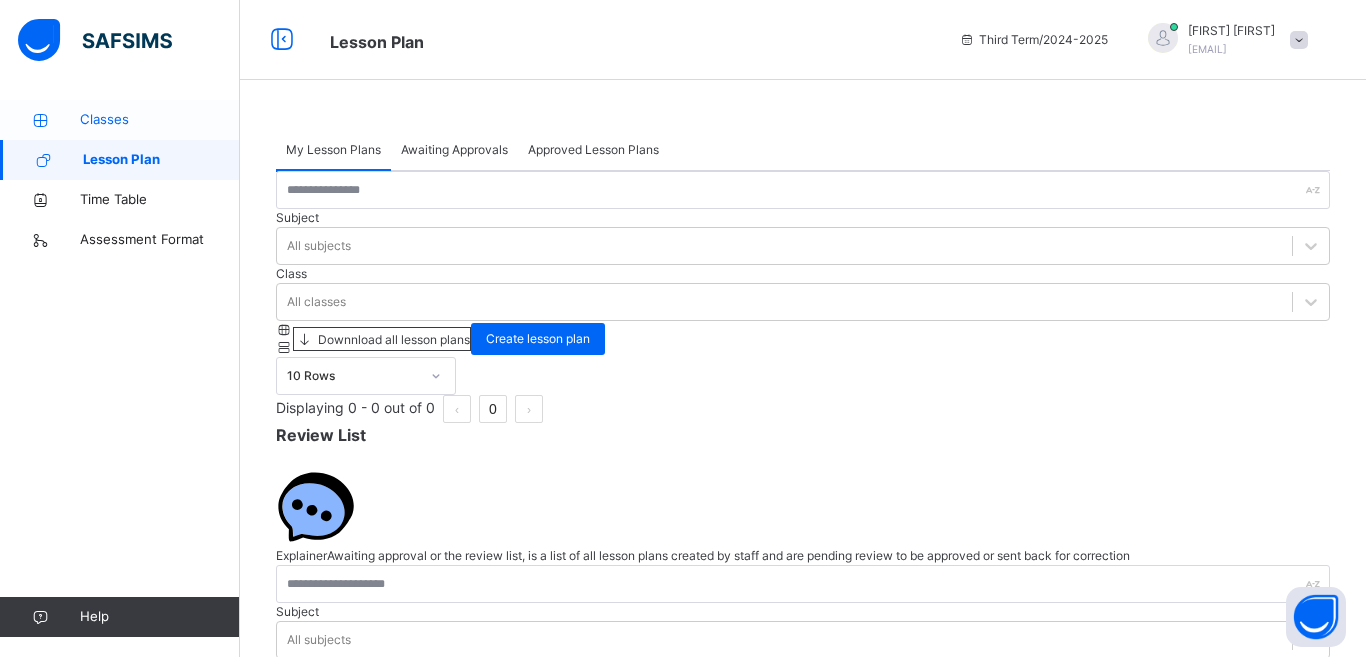 click on "Classes" at bounding box center (160, 120) 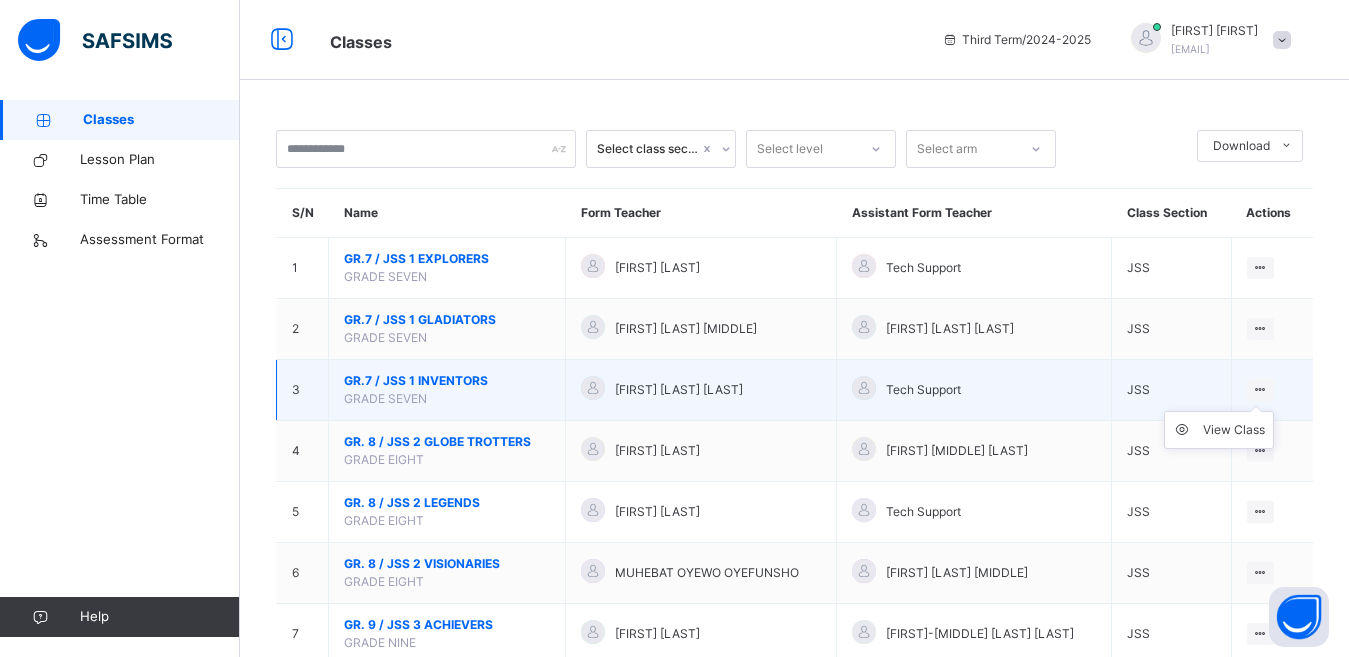 click at bounding box center [1260, 389] 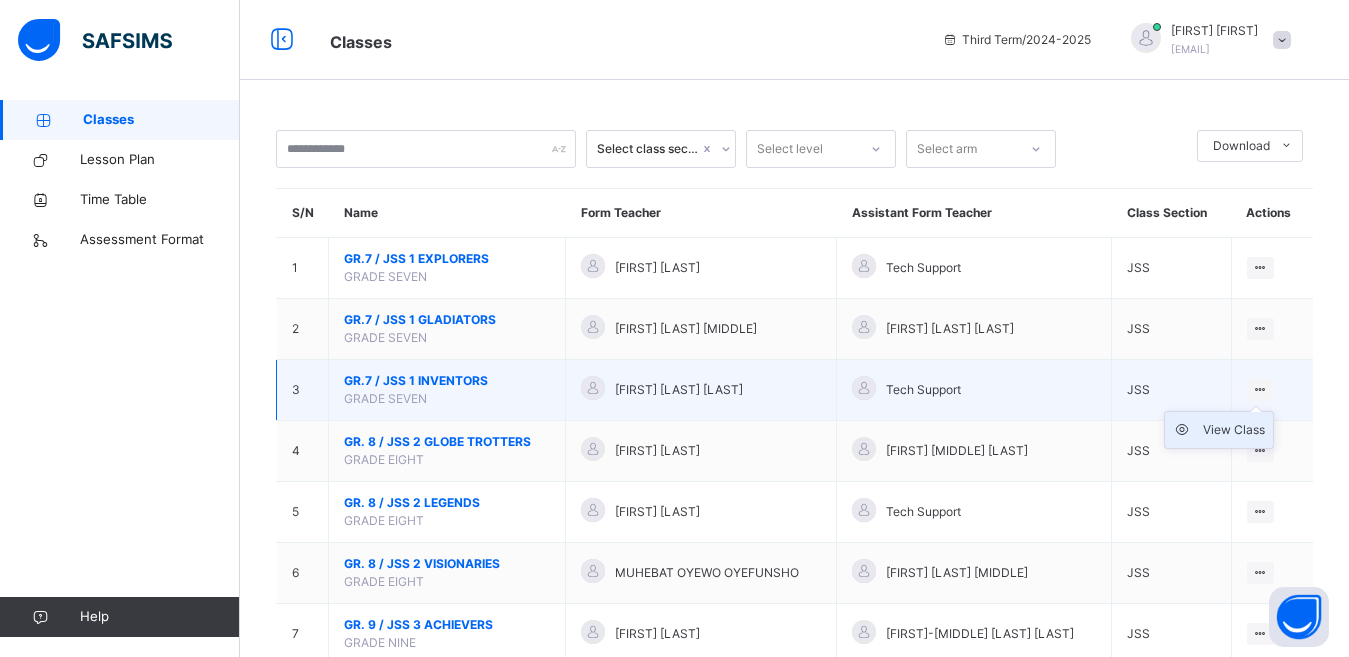 click on "View Class" at bounding box center [1234, 430] 